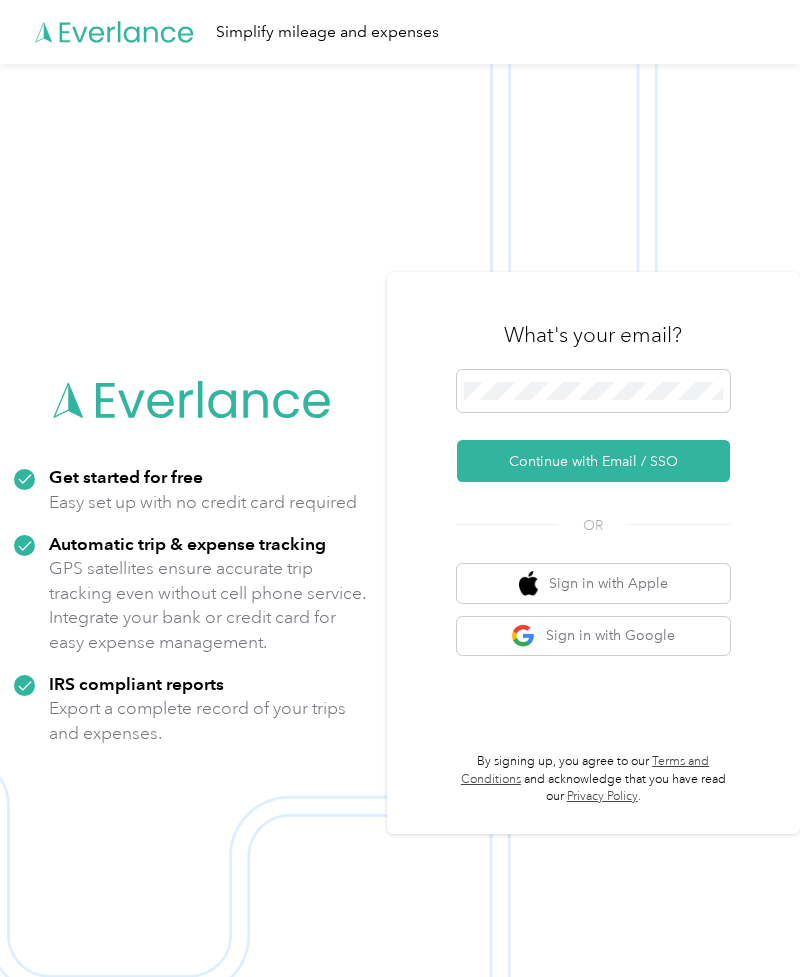 scroll, scrollTop: 0, scrollLeft: 0, axis: both 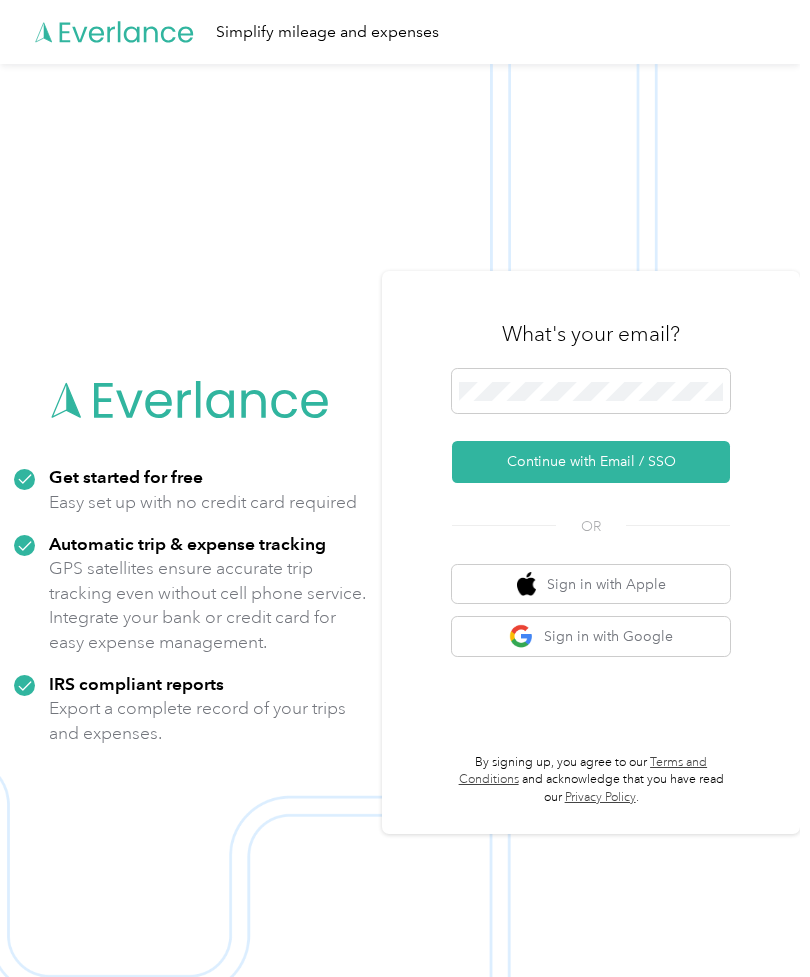 click on "Continue with Email / SSO" at bounding box center [591, 462] 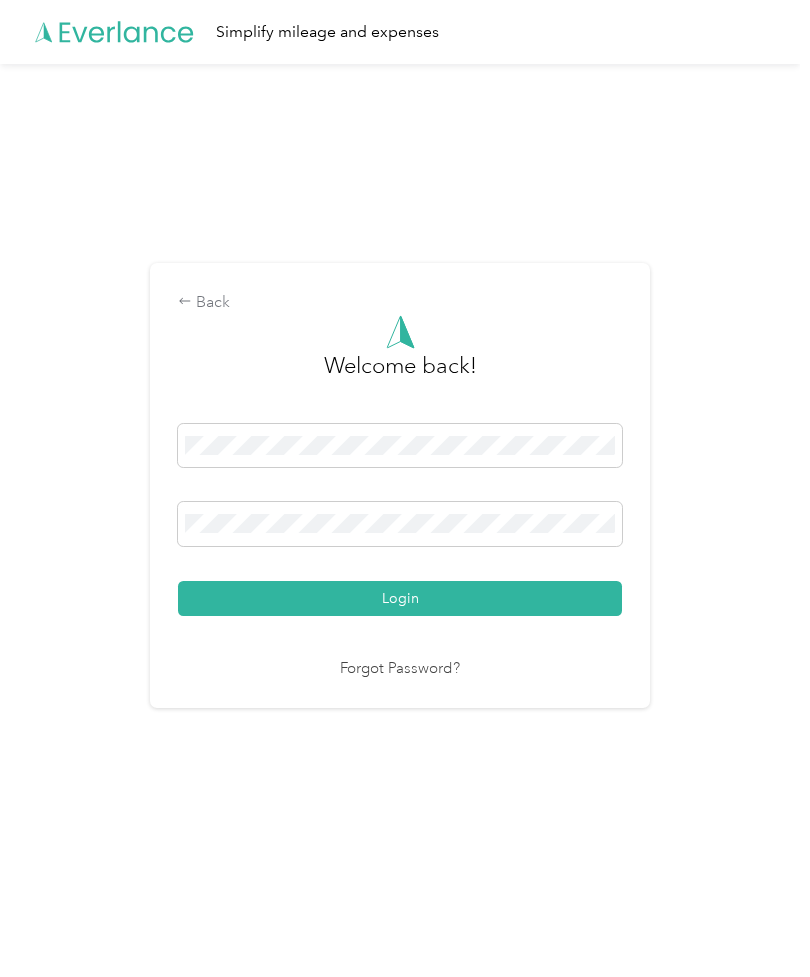 click on "Back Welcome back! Login Forgot Password?" at bounding box center [400, 494] 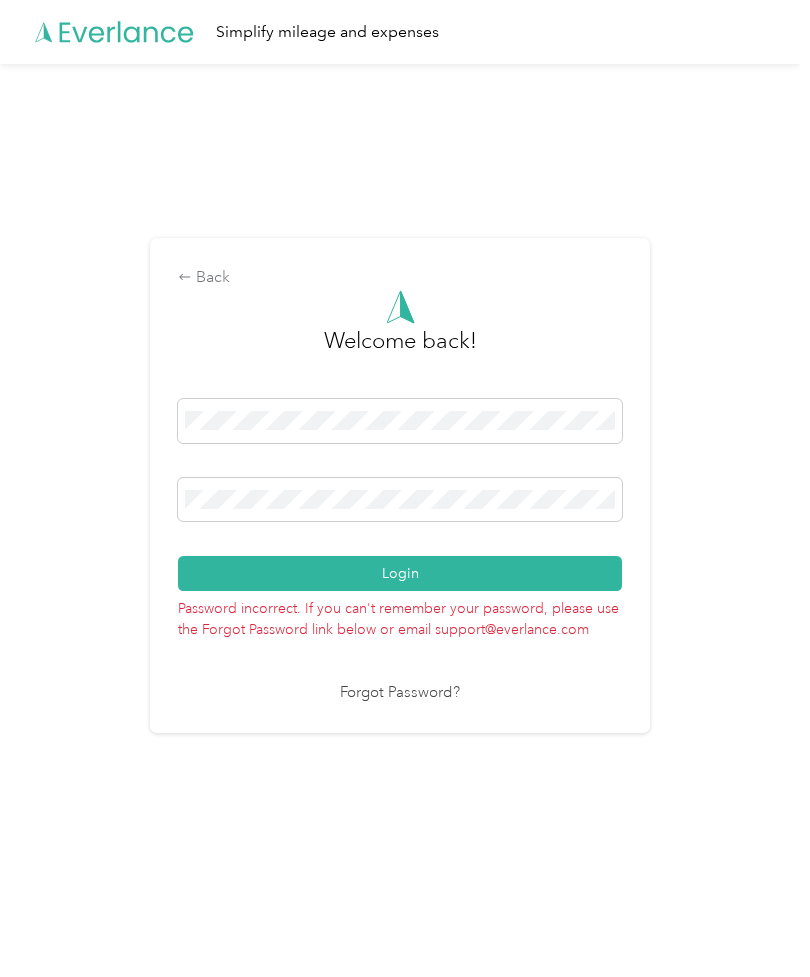 click on "Back Welcome back! Login Password incorrect. If you can't remember your password, please use the Forgot Password link below or email support@everlance.com Forgot Password?" at bounding box center (400, 494) 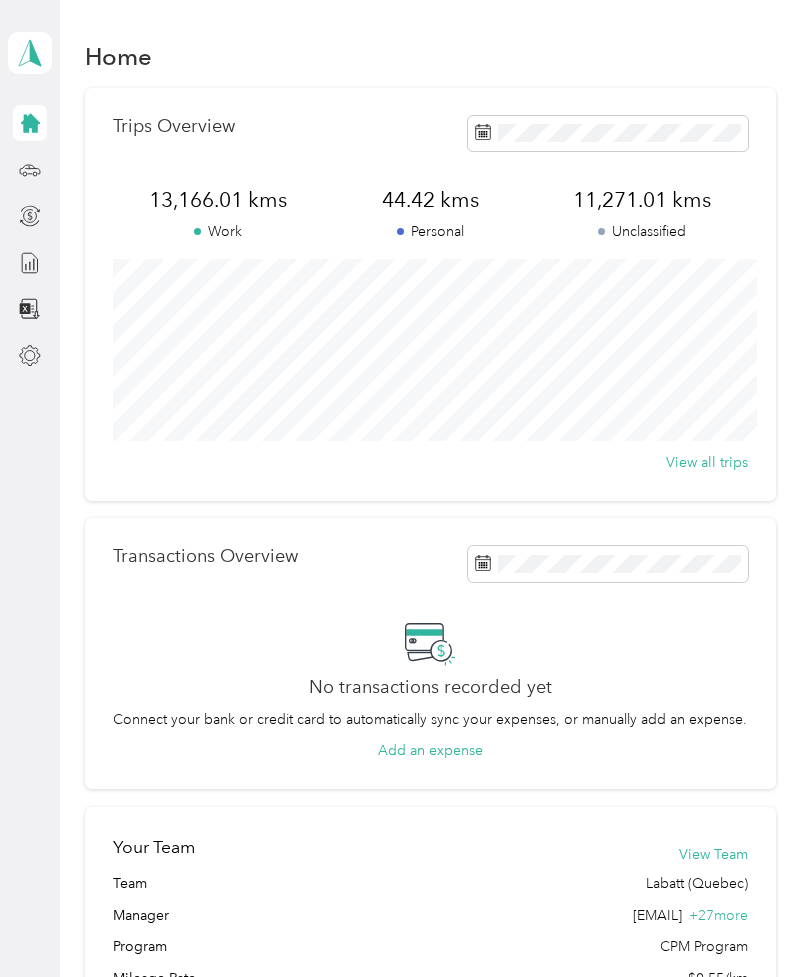 click at bounding box center (30, 263) 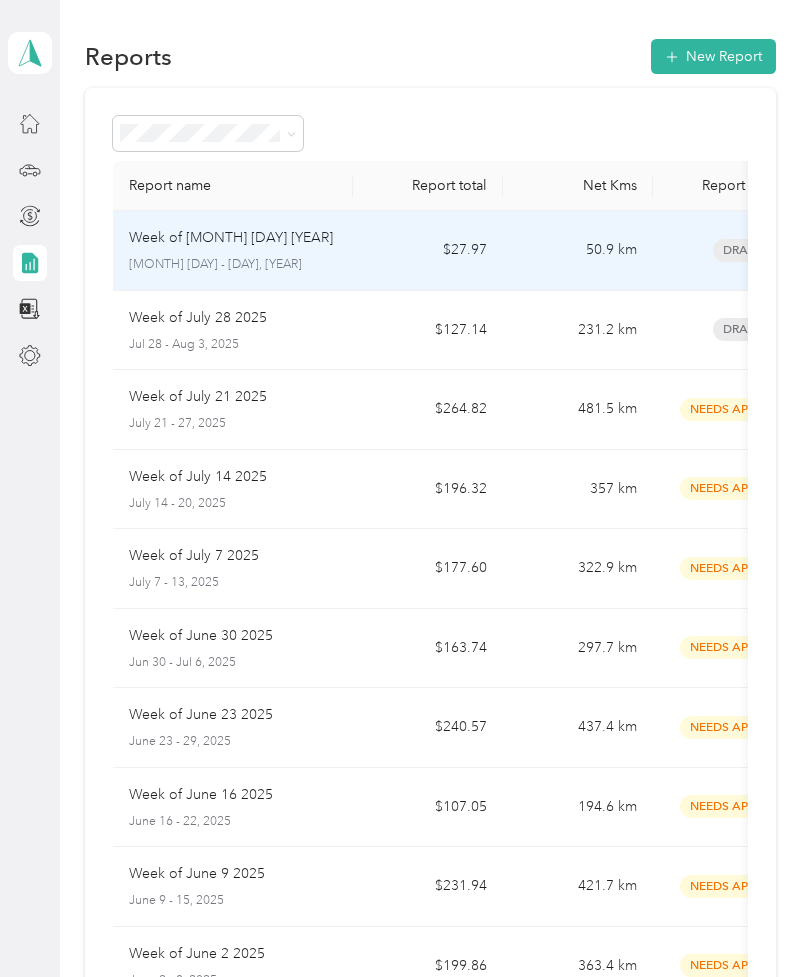 click on "Draft" at bounding box center [743, 251] 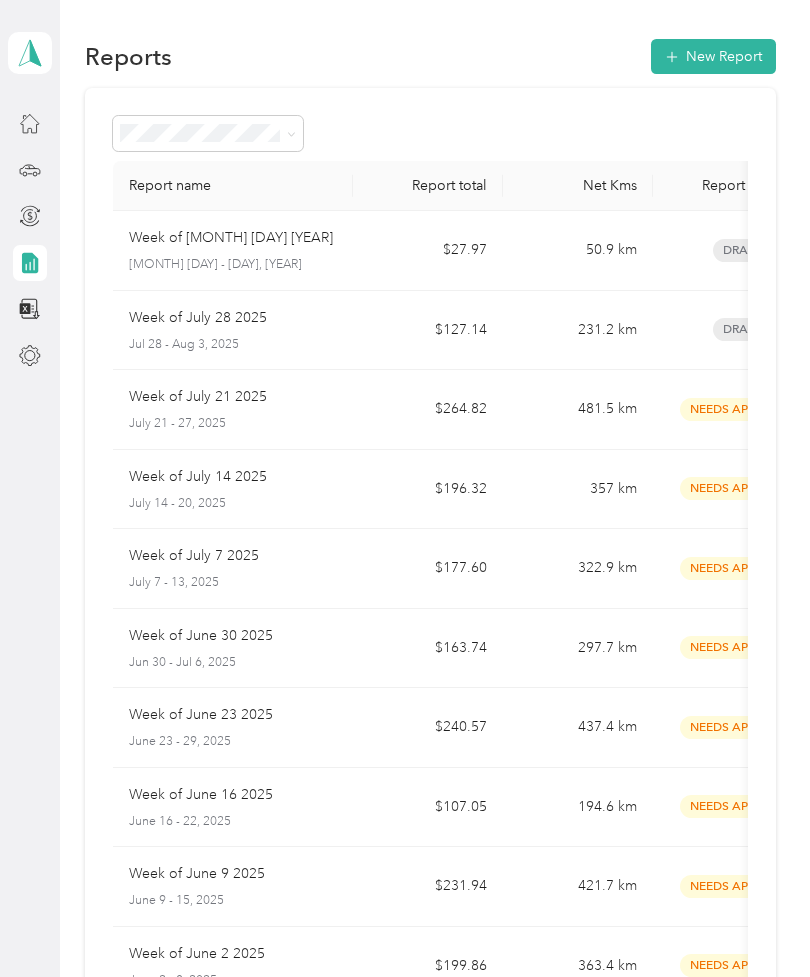 click on "231.2 km" at bounding box center (578, 331) 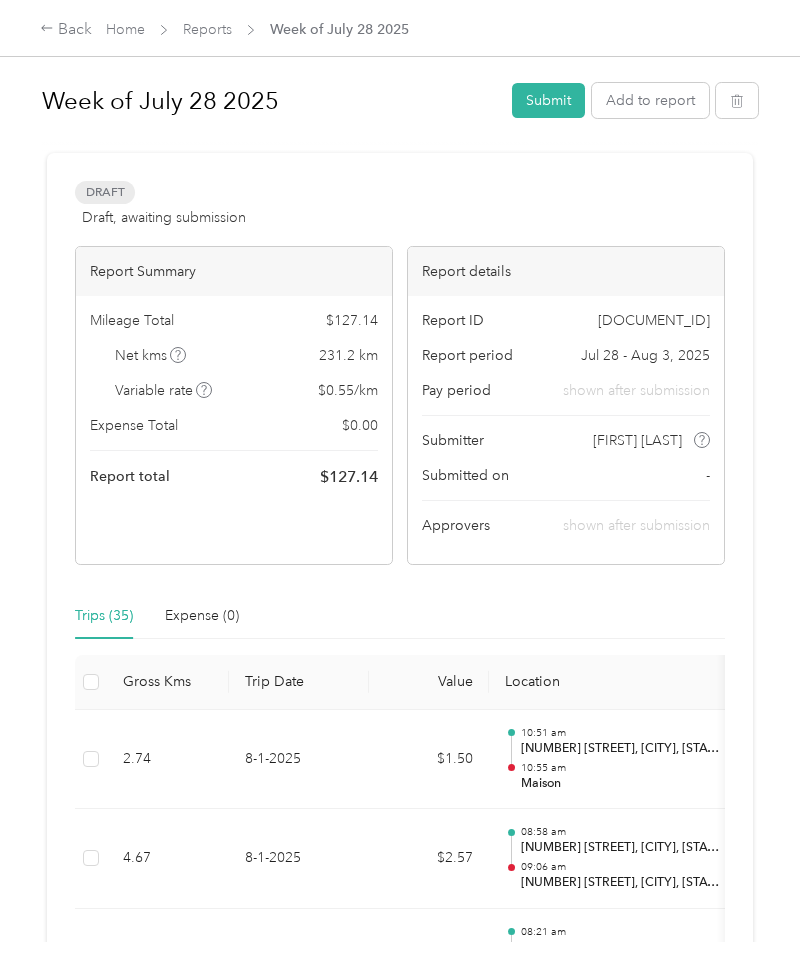 click on "Submit" at bounding box center (548, 100) 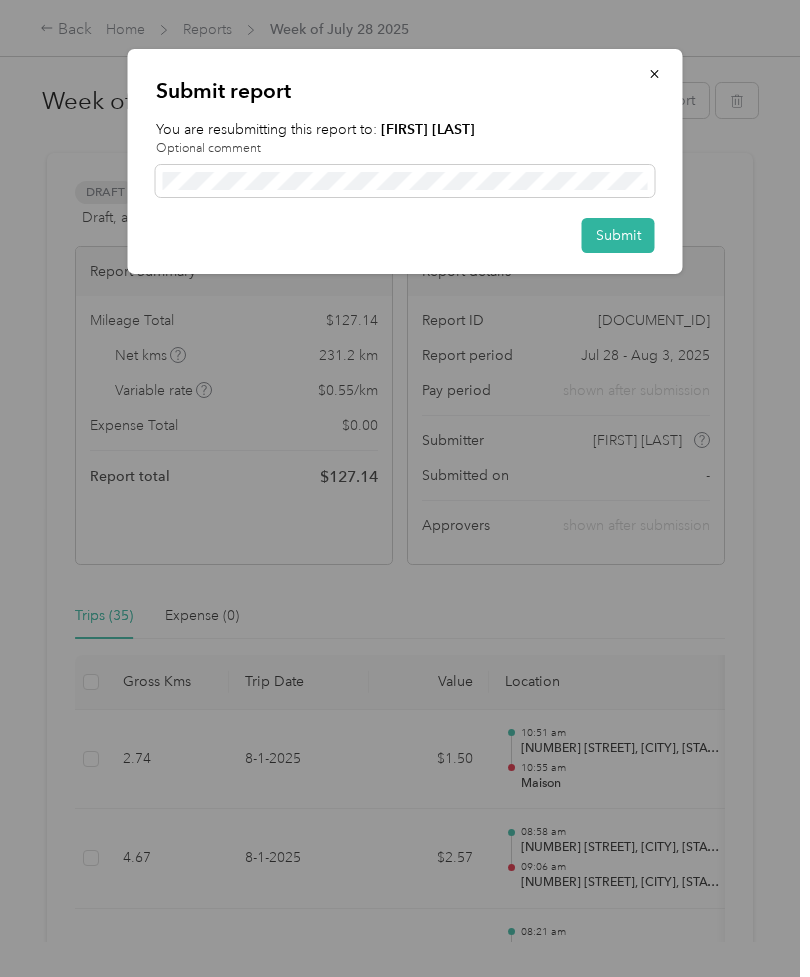 click on "Submit" at bounding box center [618, 235] 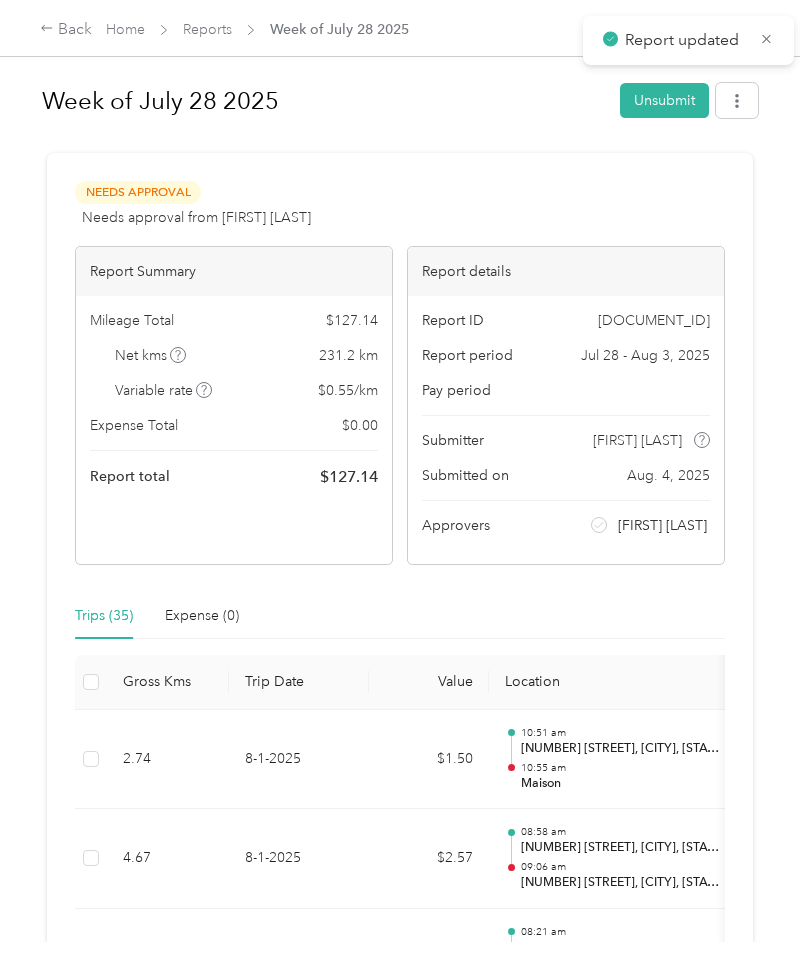 click at bounding box center [737, 100] 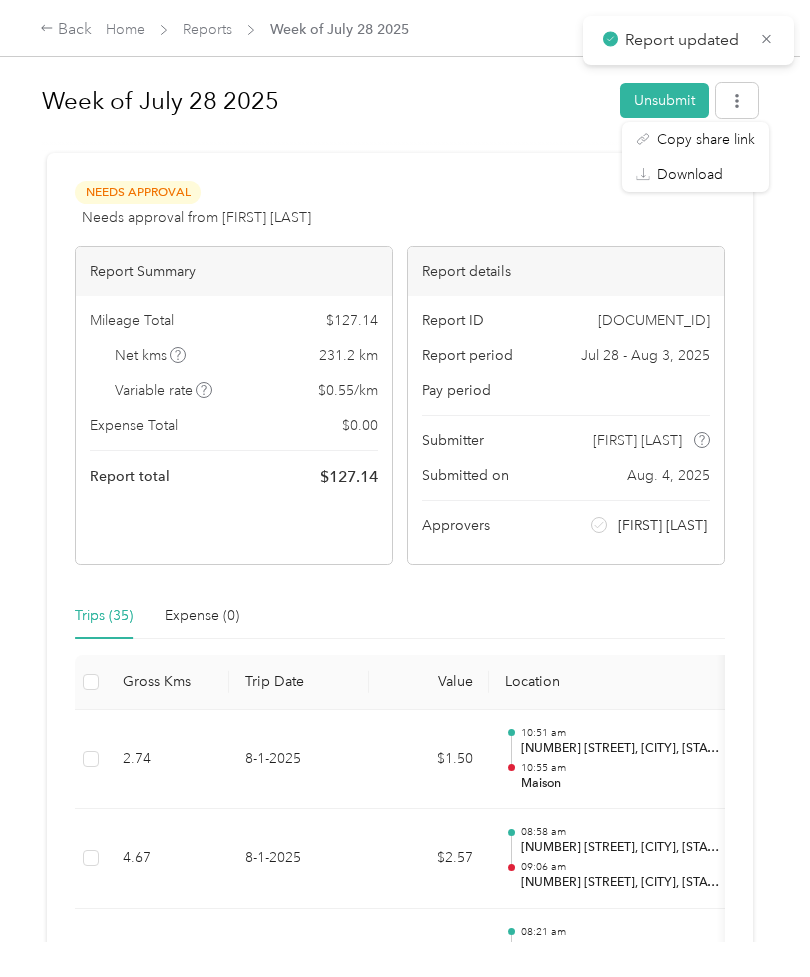 click on "Download" at bounding box center [690, 174] 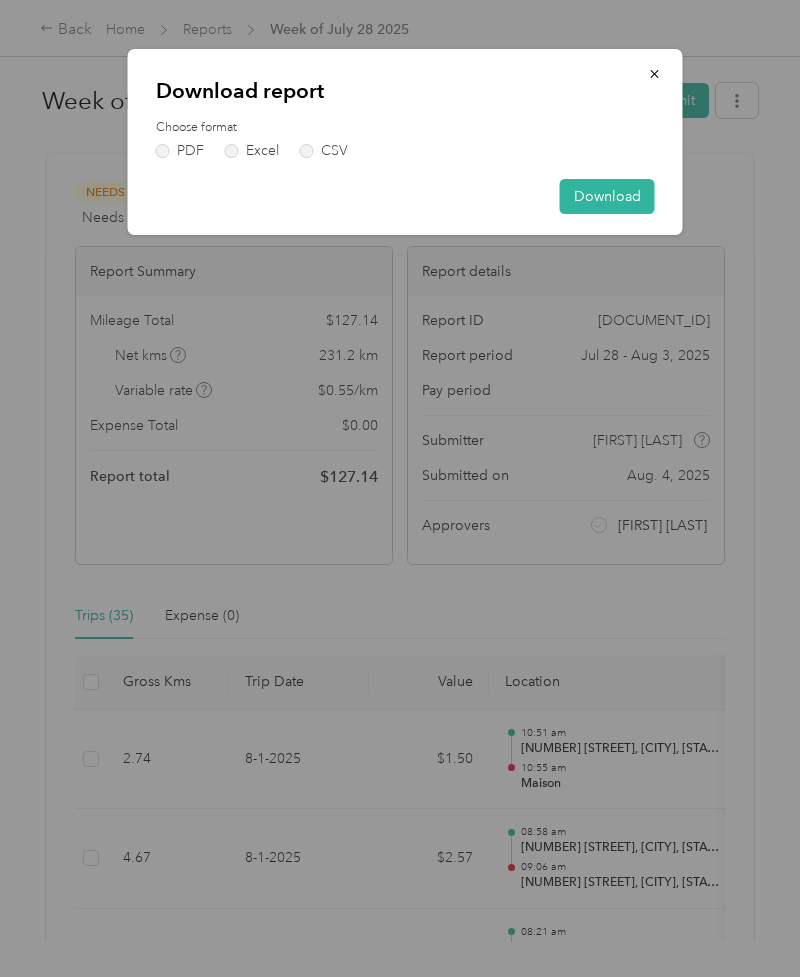 click on "Choose format   PDF Excel CSV" at bounding box center [405, 138] 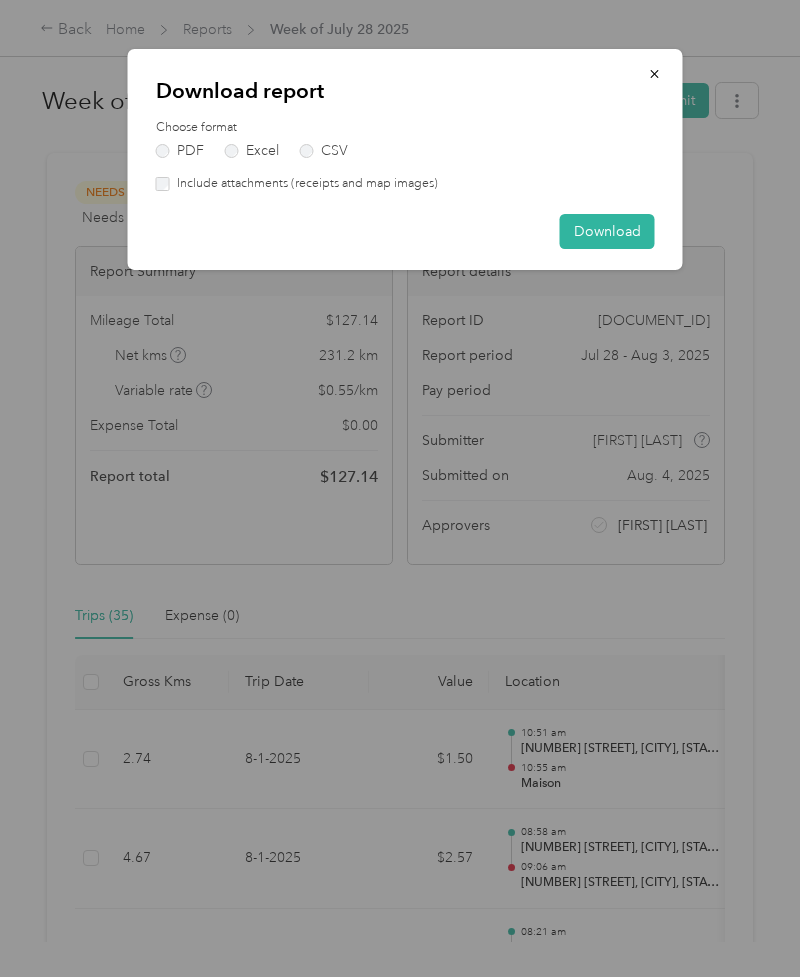 click on "Download" at bounding box center [607, 231] 